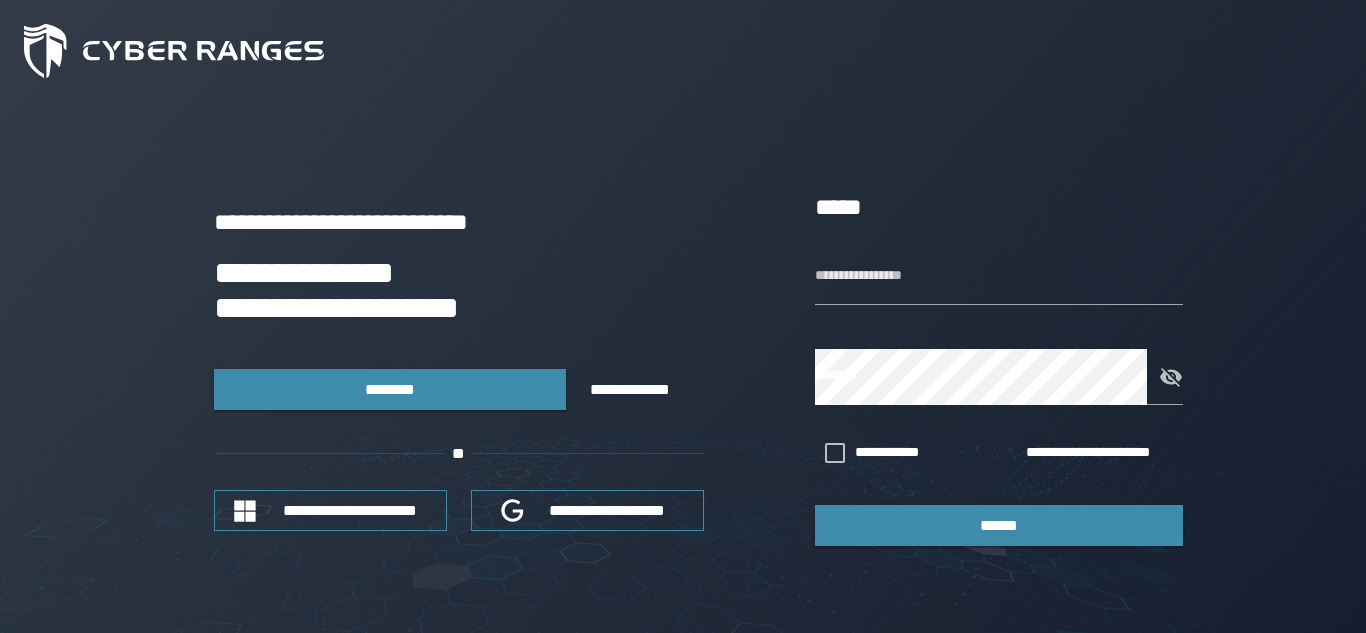 scroll, scrollTop: 0, scrollLeft: 0, axis: both 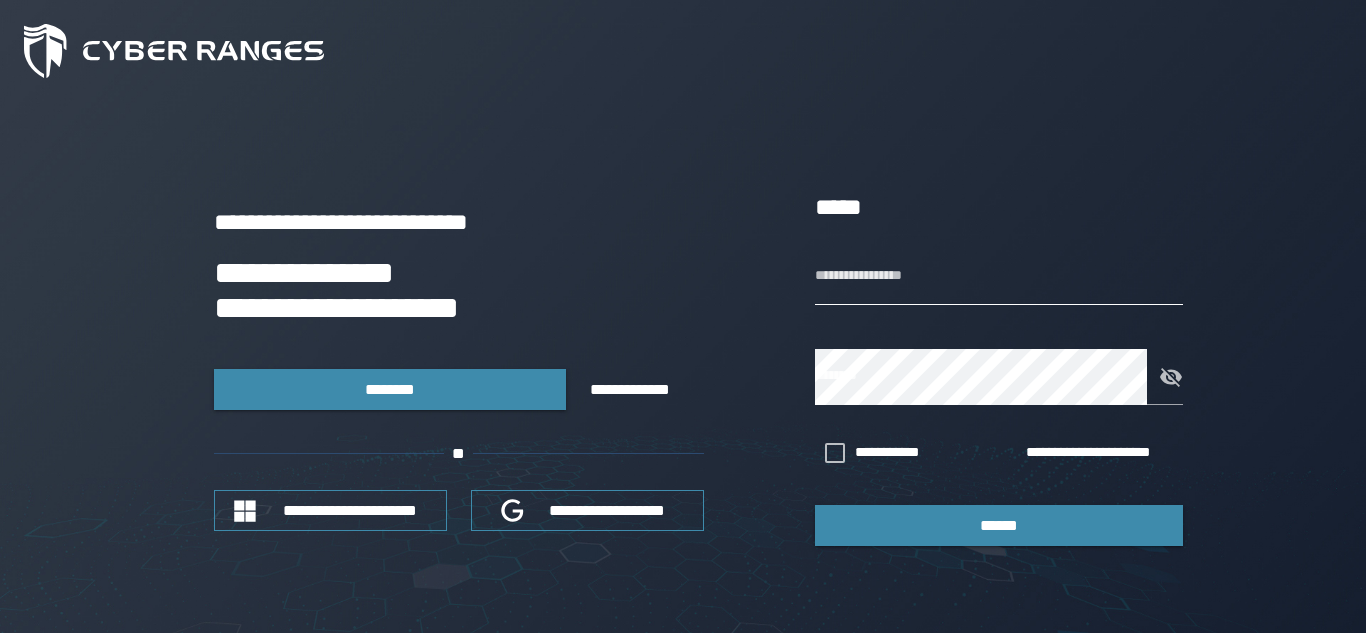 click on "**********" at bounding box center (999, 277) 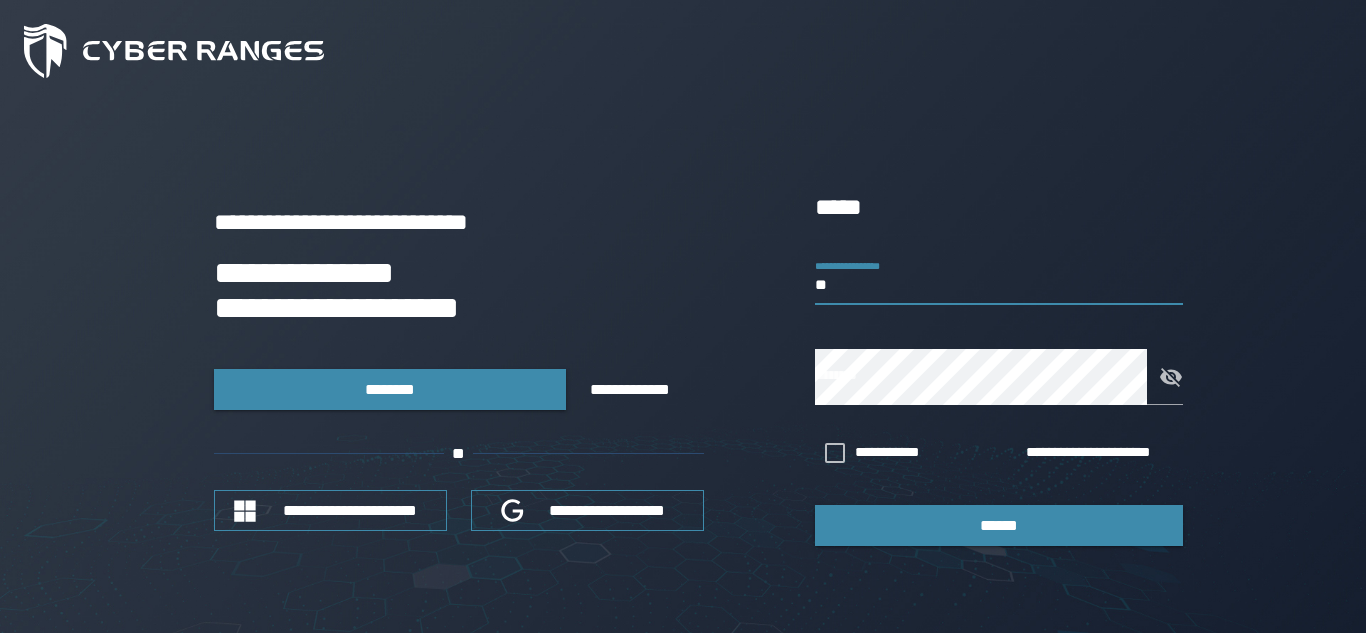 type on "*" 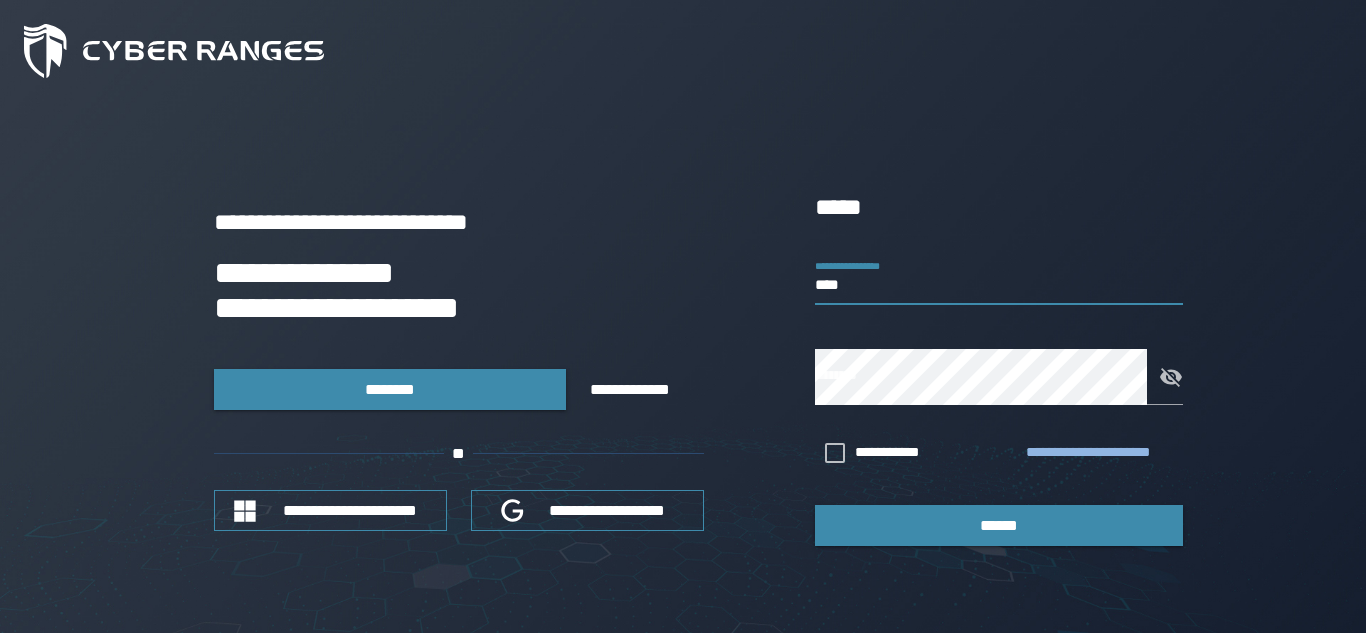 type on "****" 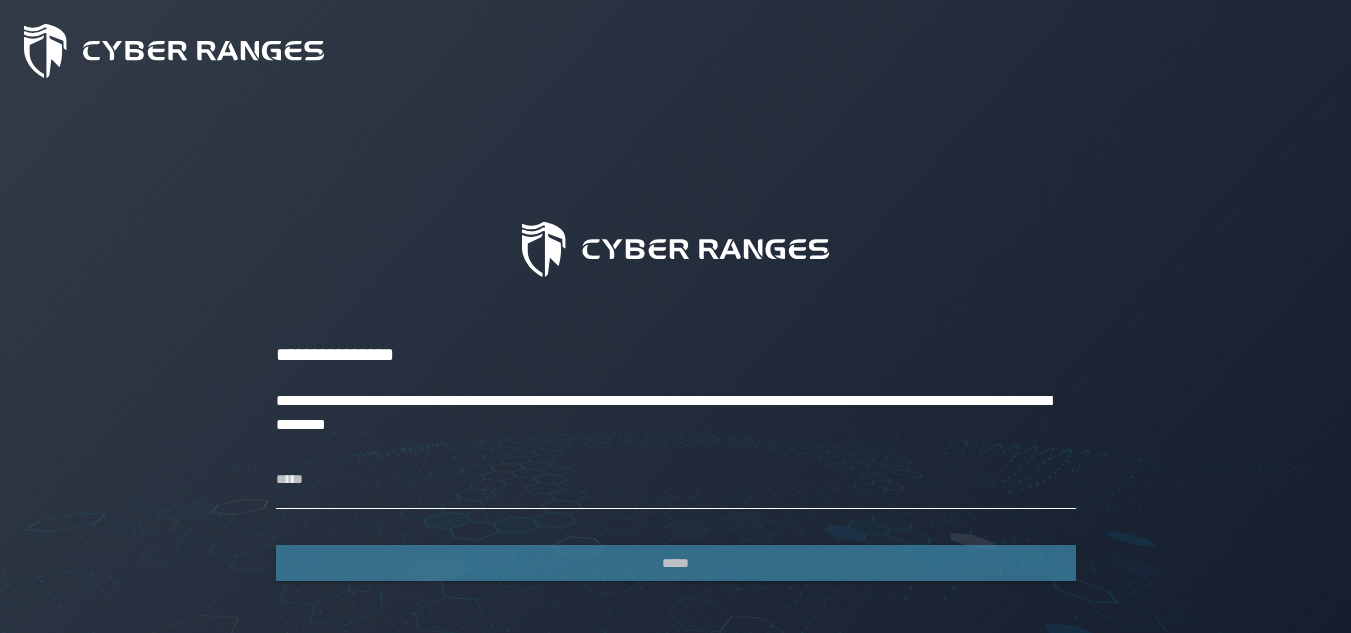 click on "*****" at bounding box center [676, 481] 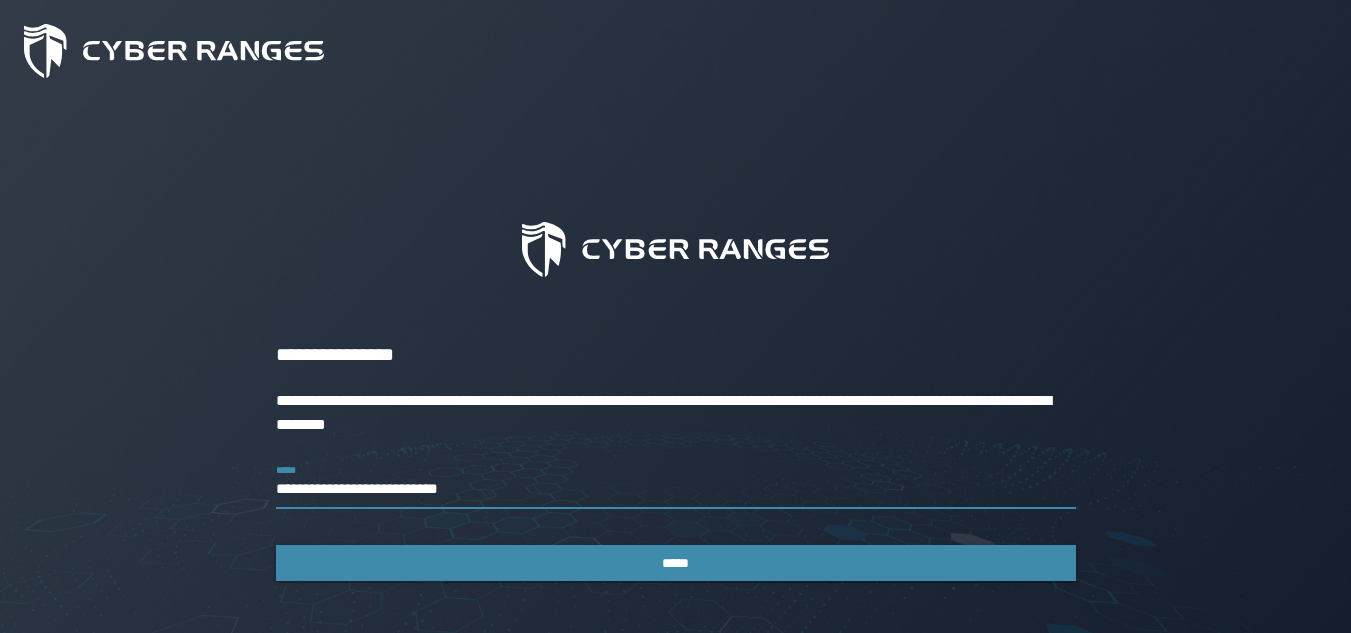 type on "**********" 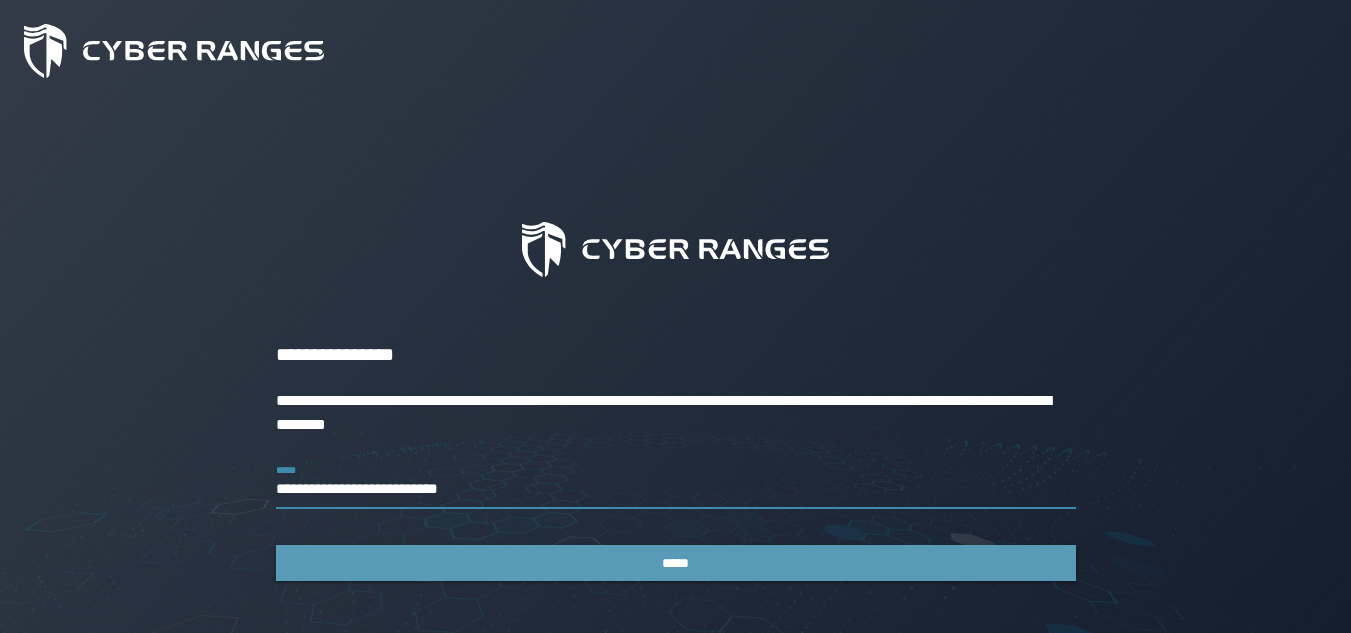 click on "*****" at bounding box center [676, 563] 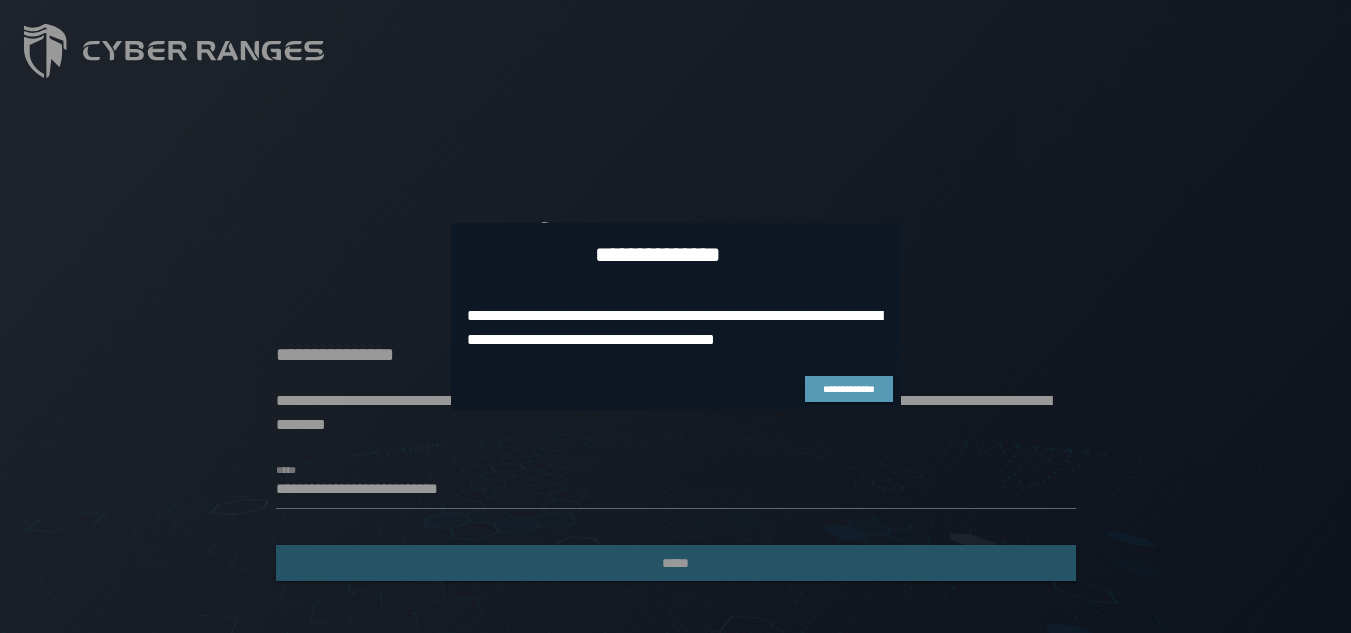 click on "**********" at bounding box center (849, 389) 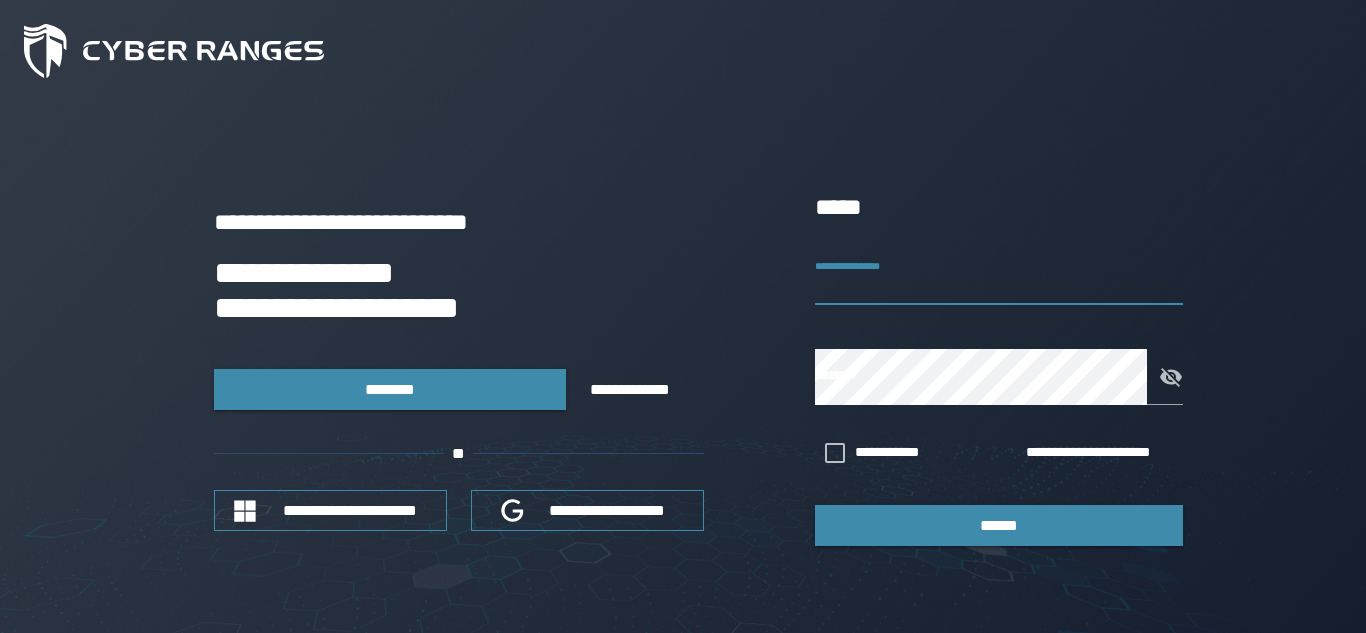 click on "**********" at bounding box center (999, 277) 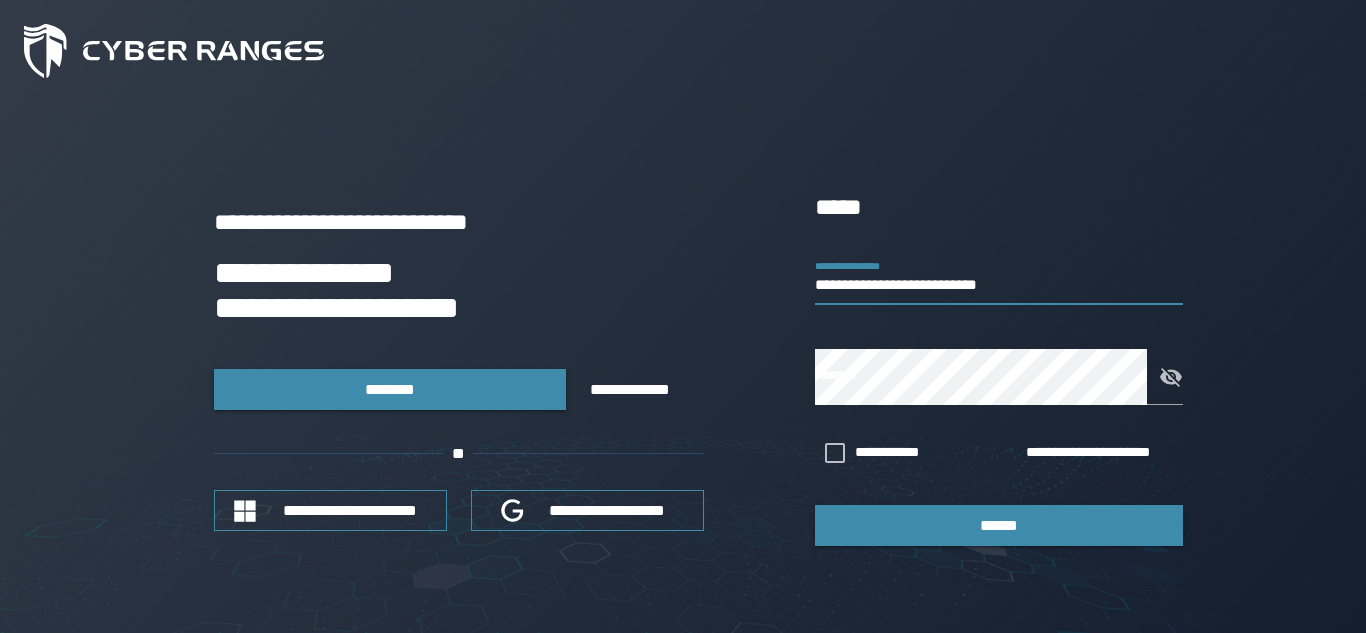 type on "**********" 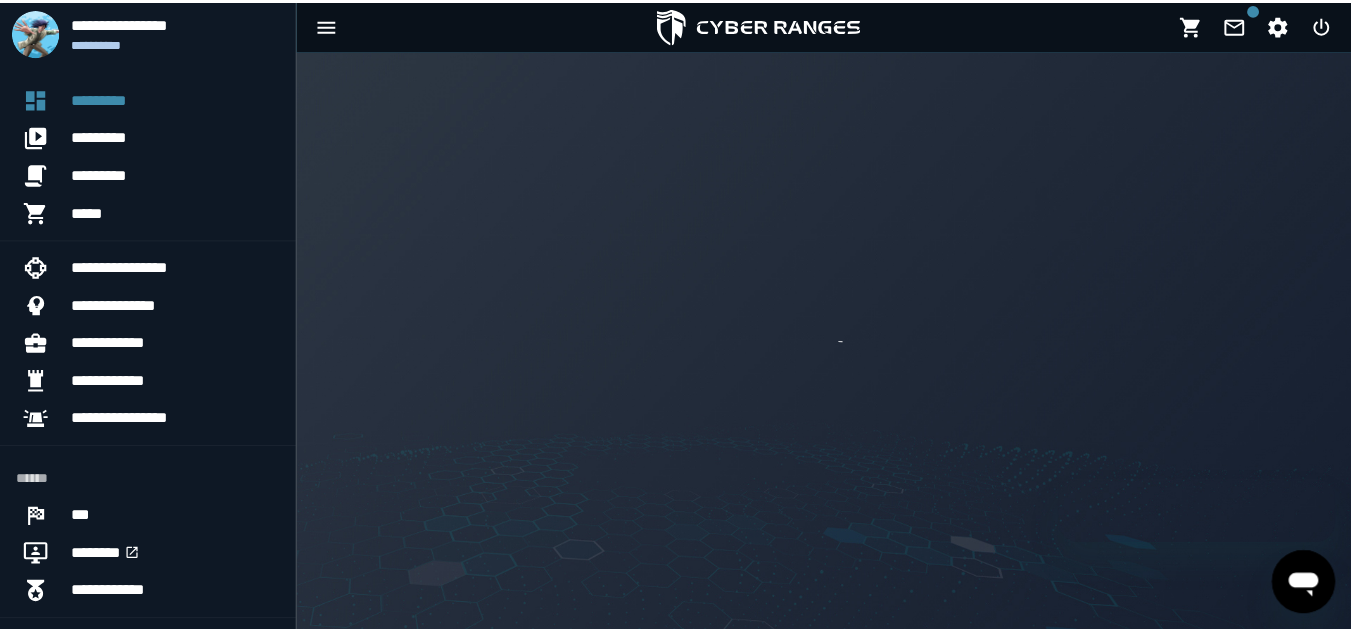 scroll, scrollTop: 0, scrollLeft: 0, axis: both 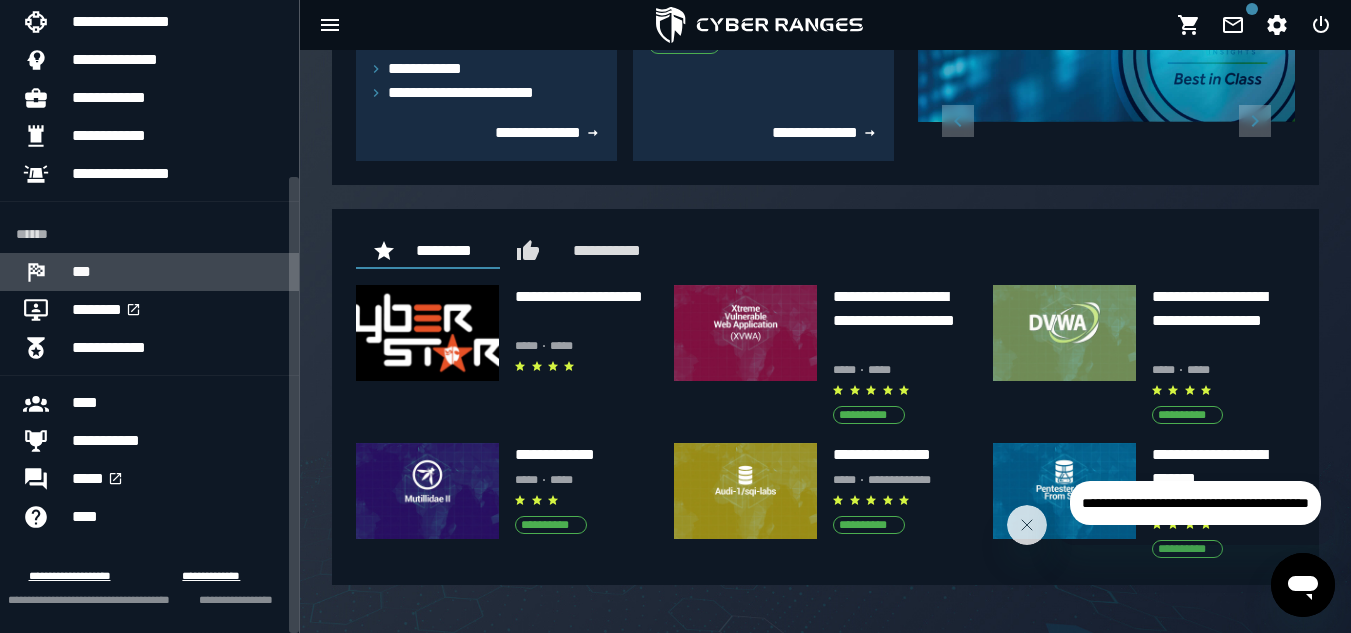 click 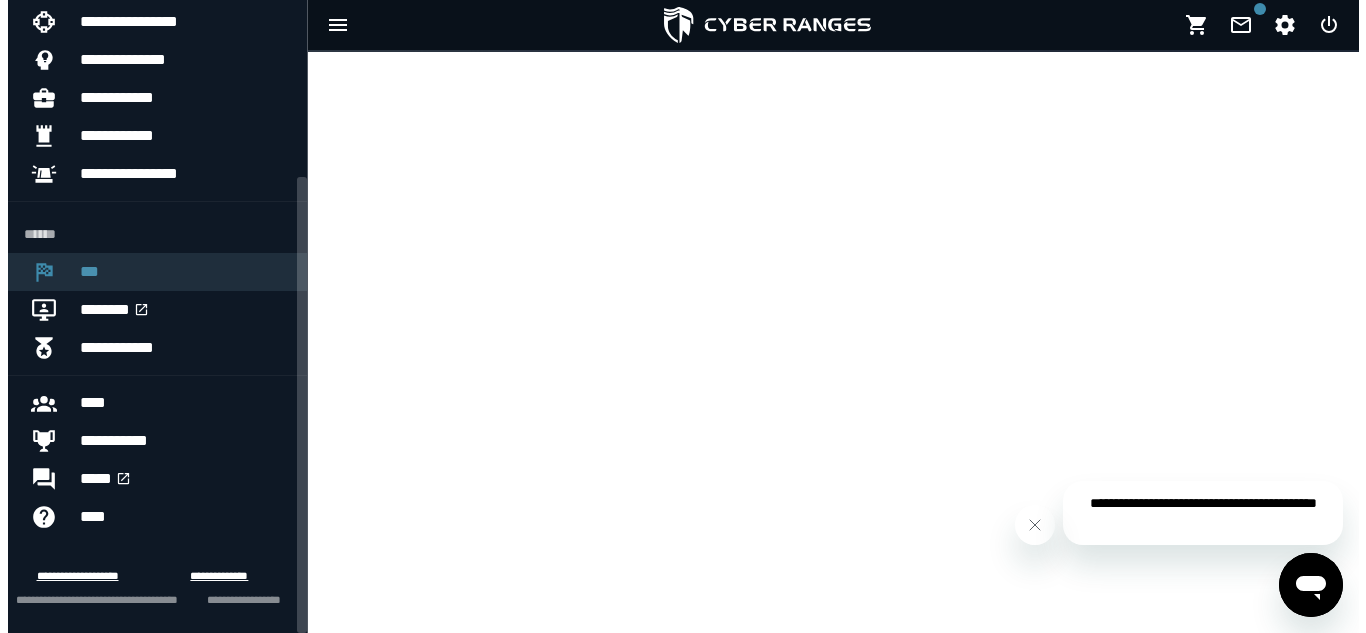 scroll, scrollTop: 0, scrollLeft: 0, axis: both 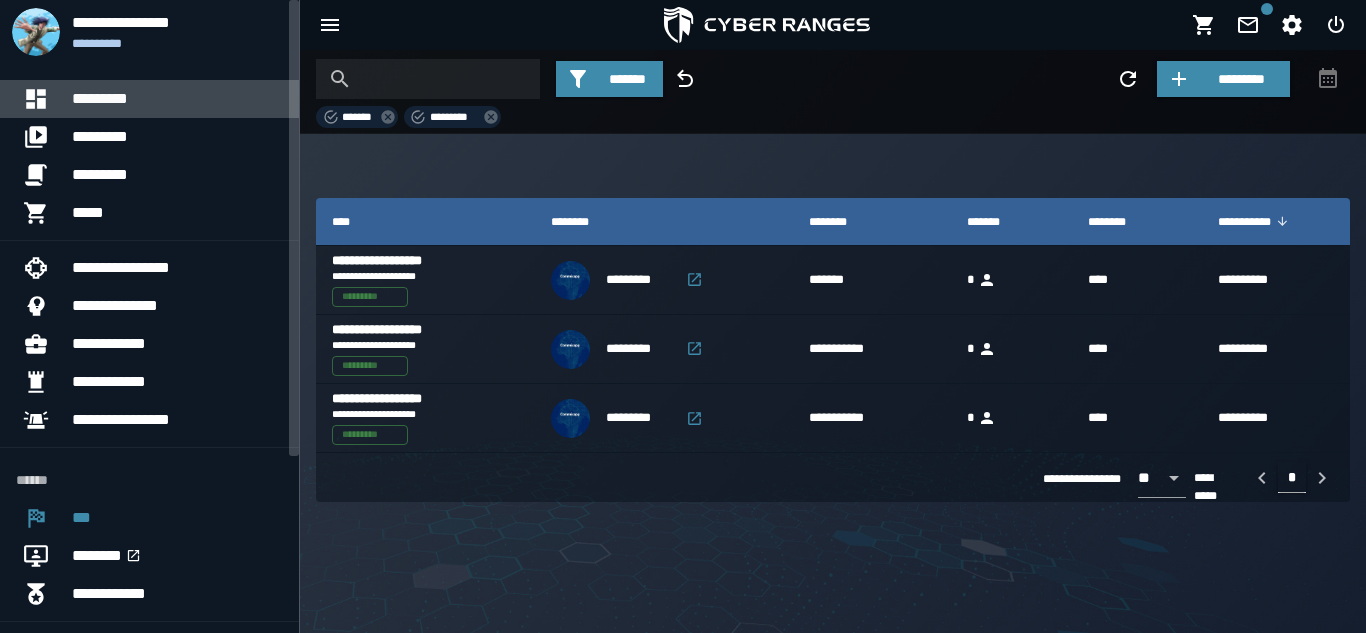 click on "*********" at bounding box center (177, 99) 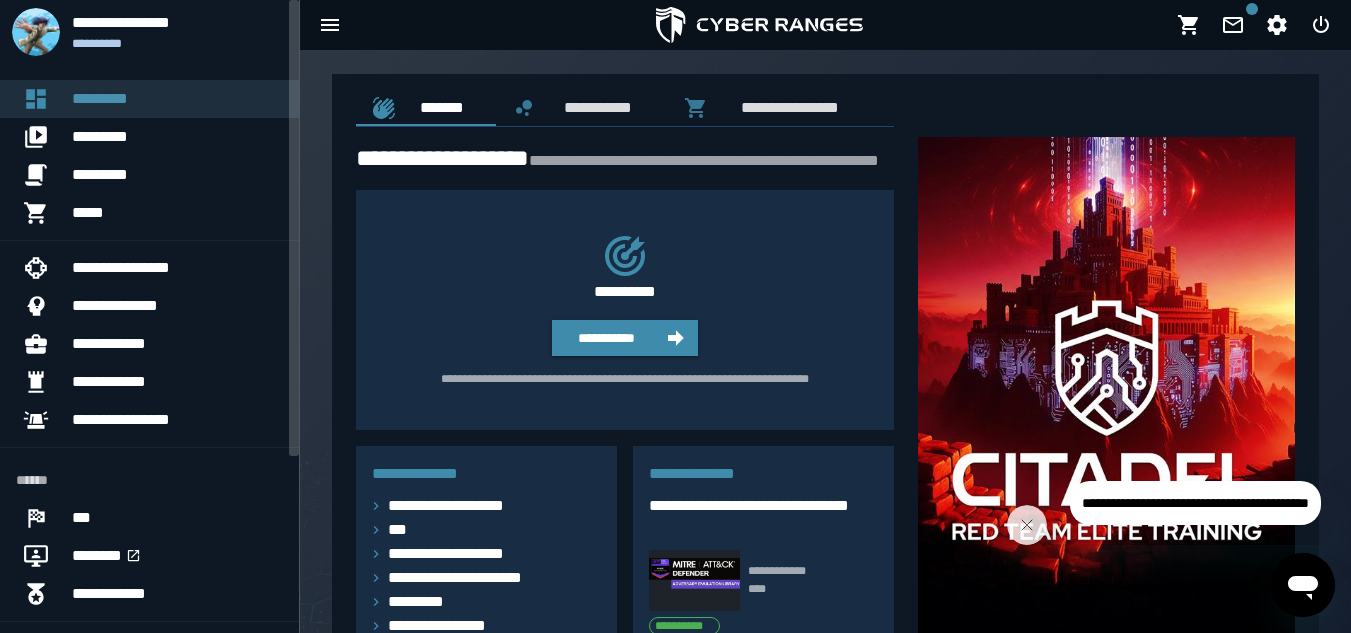 scroll, scrollTop: 246, scrollLeft: 0, axis: vertical 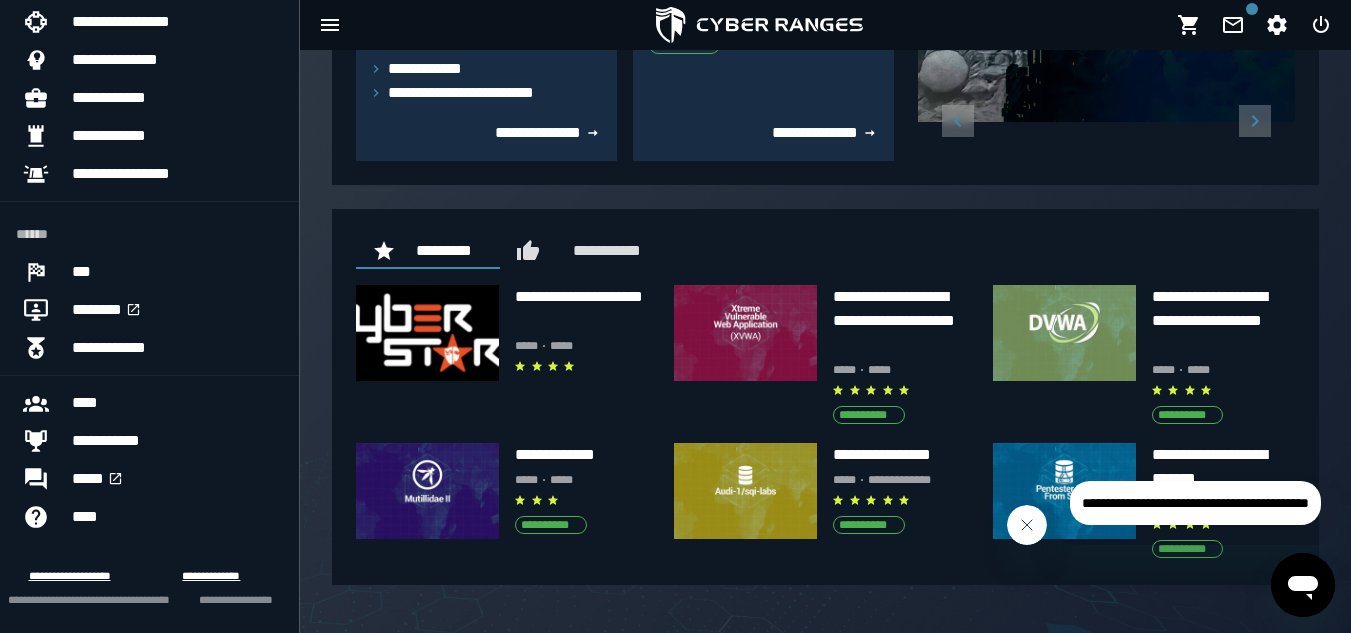 click 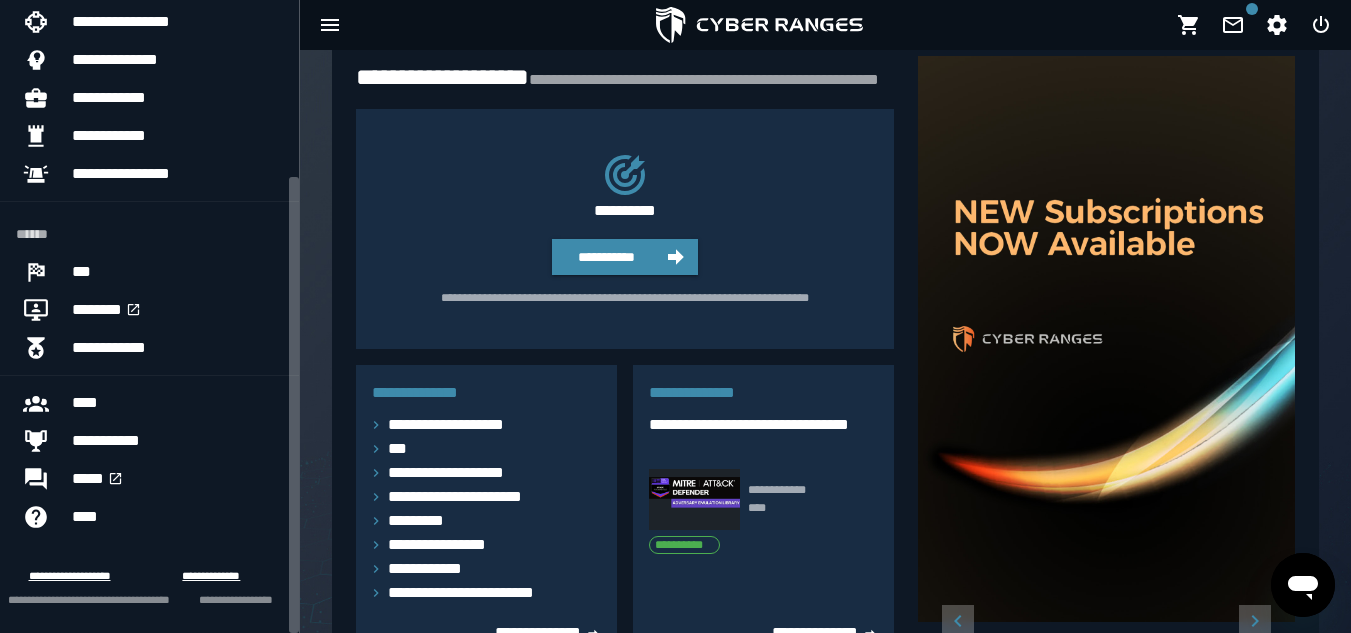scroll, scrollTop: 0, scrollLeft: 0, axis: both 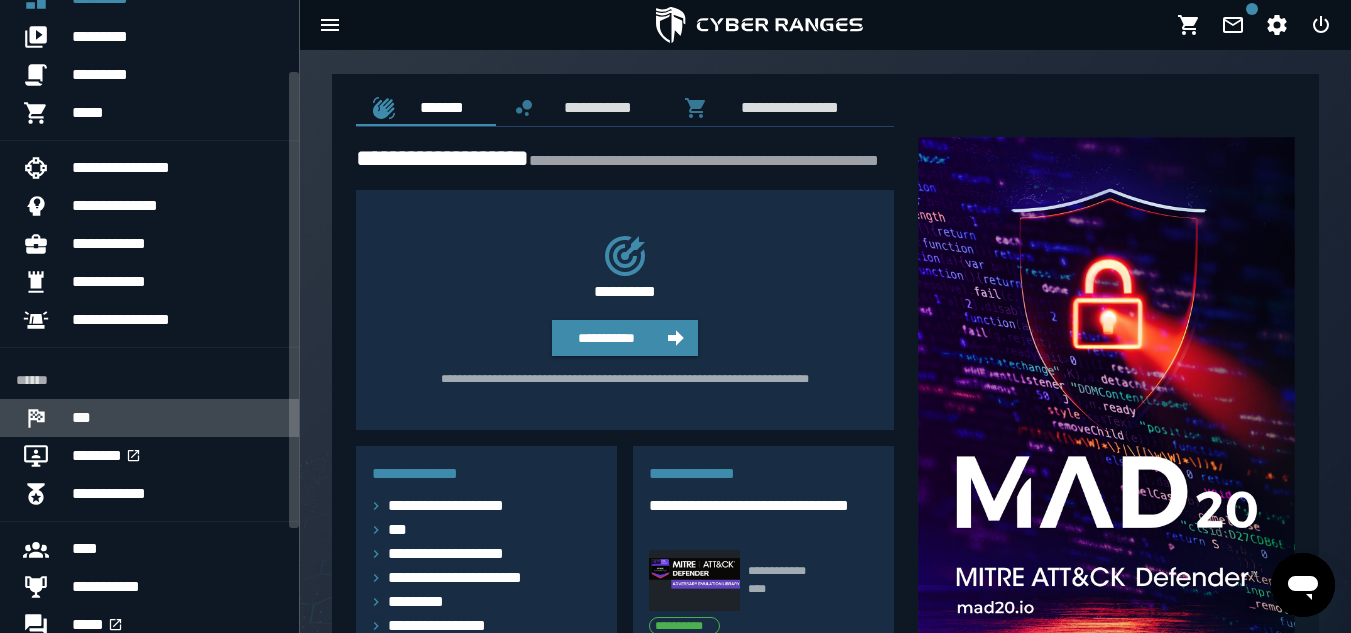 click at bounding box center [44, 418] 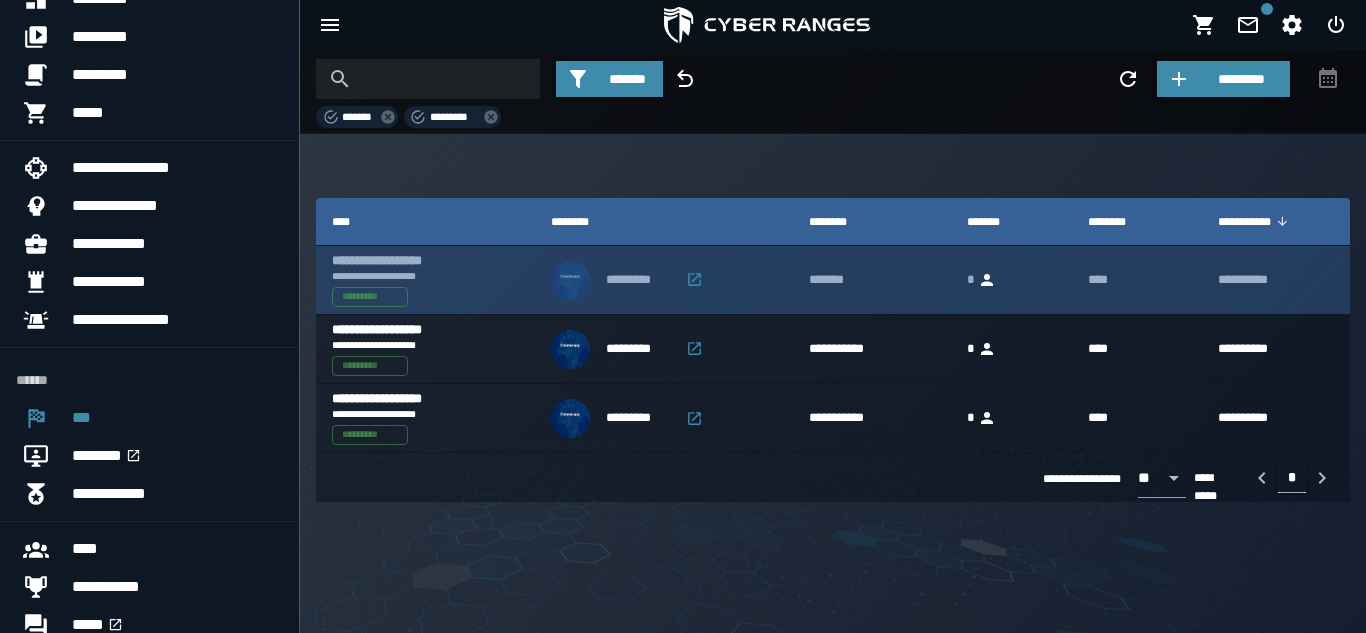 click on "**********" at bounding box center [423, 268] 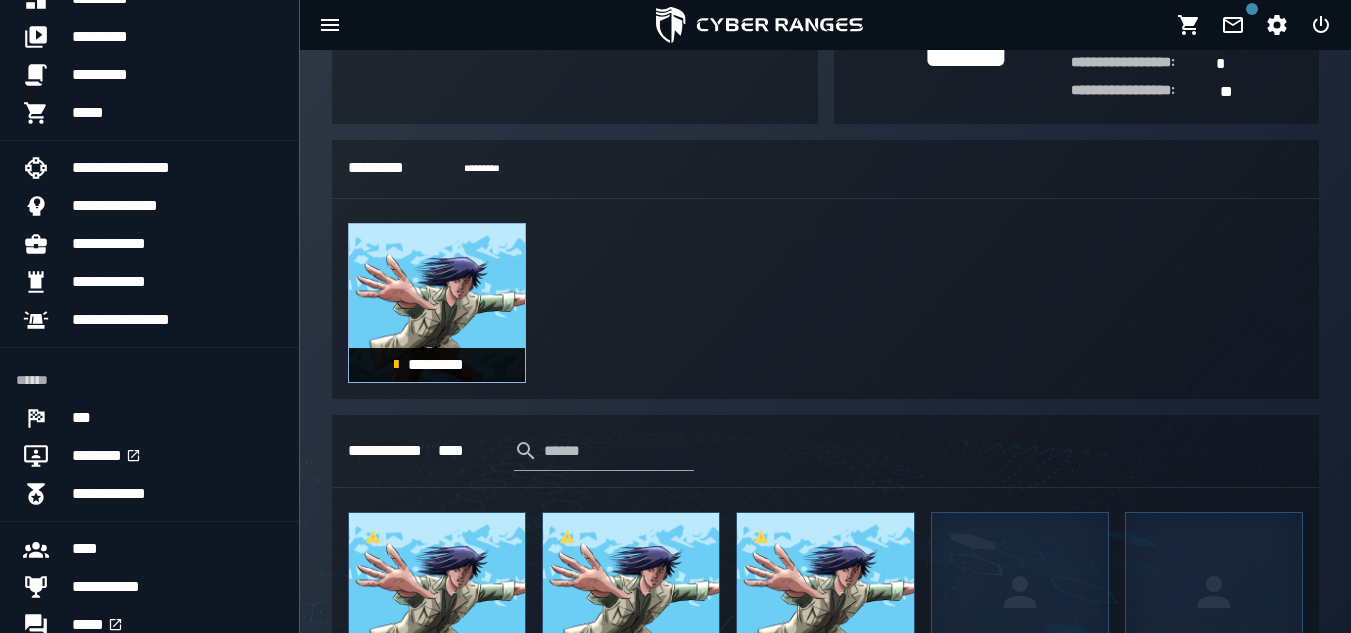 scroll, scrollTop: 1147, scrollLeft: 0, axis: vertical 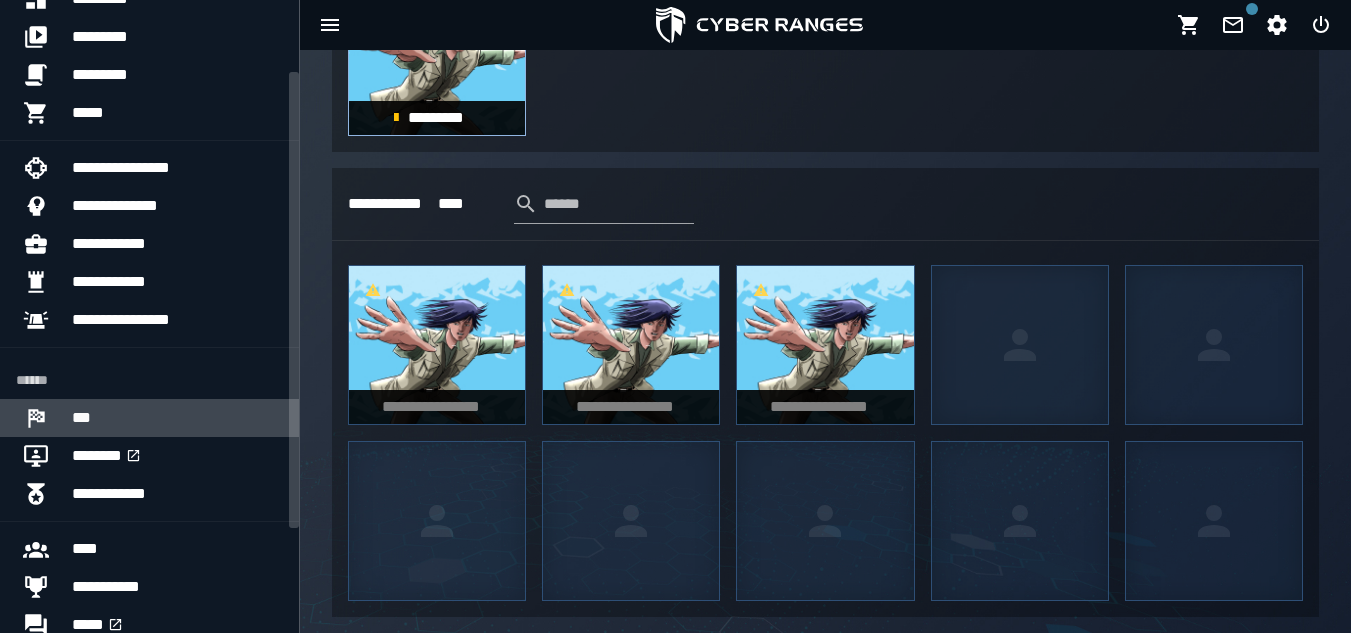 click on "***" at bounding box center [177, 418] 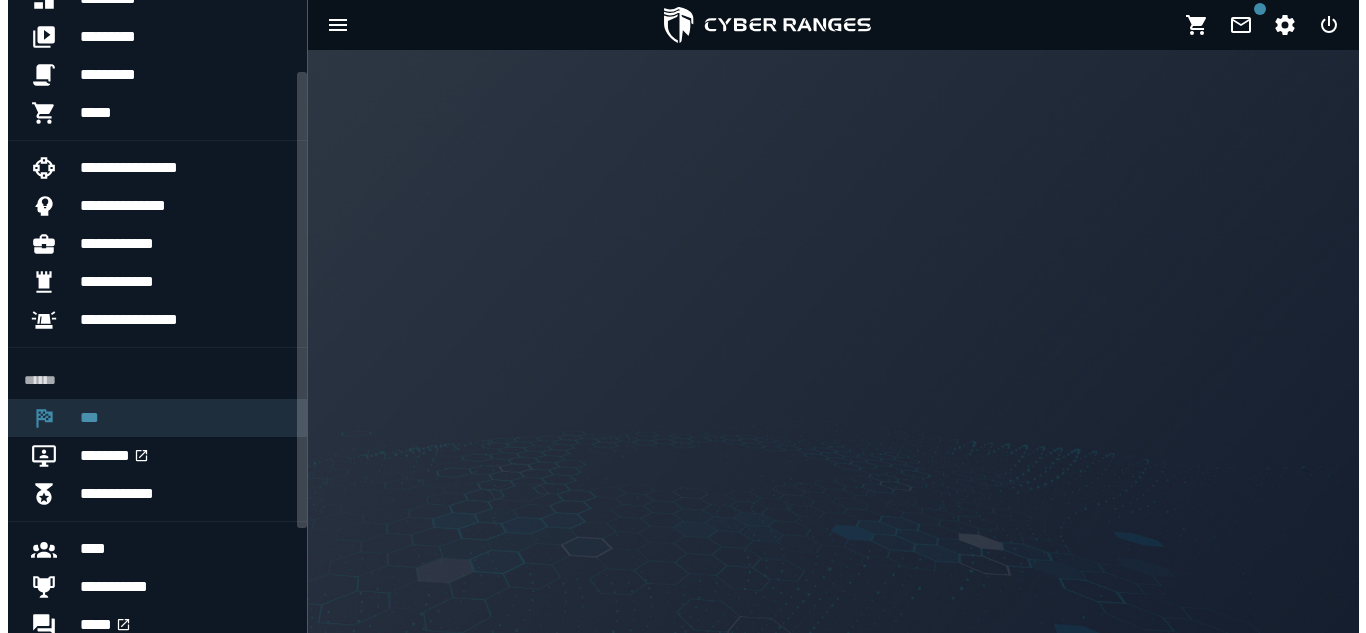 scroll, scrollTop: 0, scrollLeft: 0, axis: both 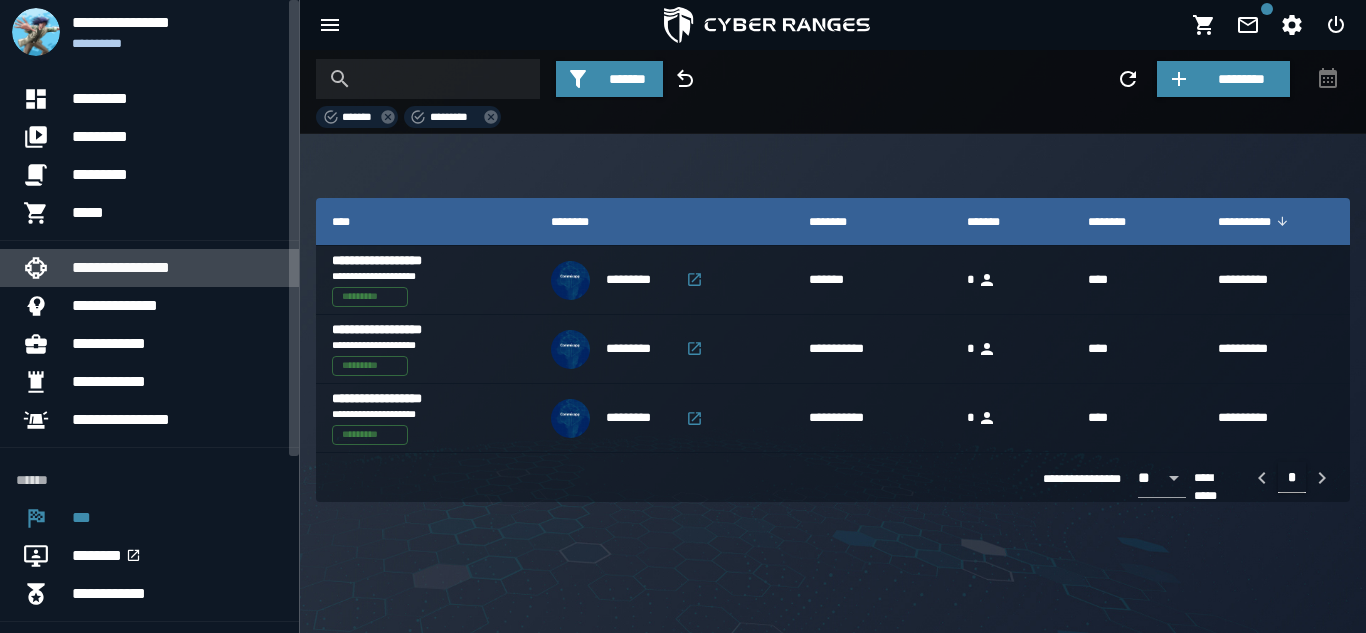 click on "**********" at bounding box center [177, 268] 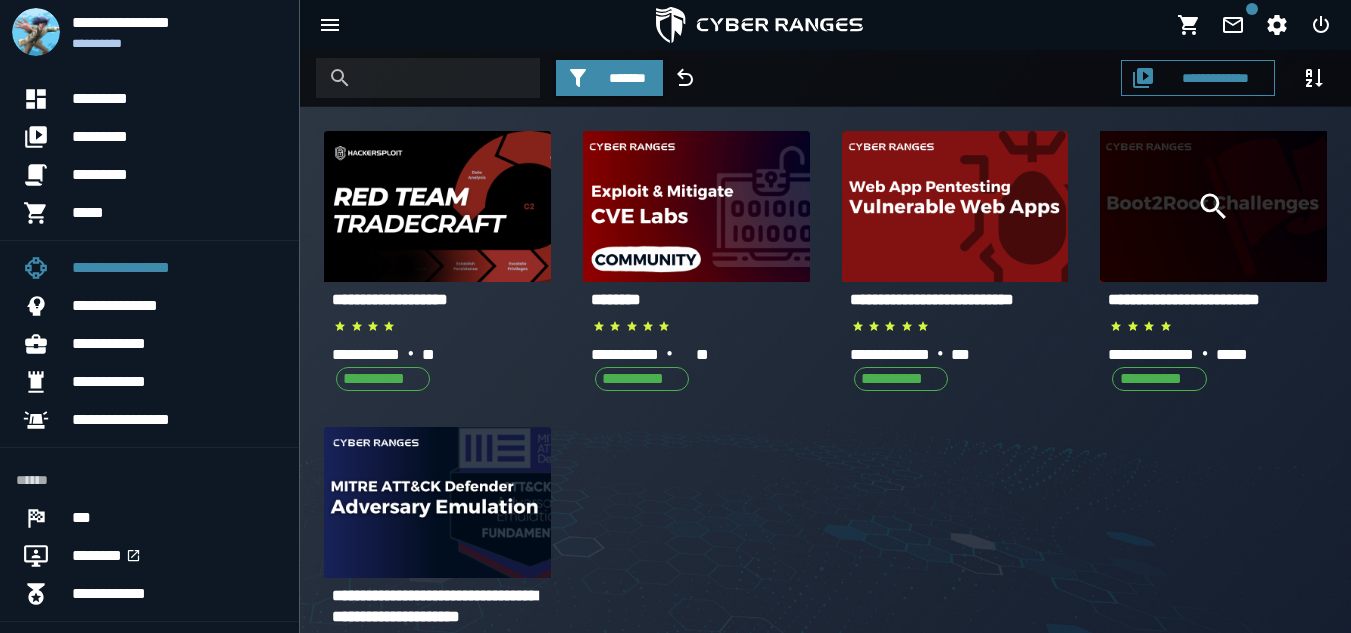 click 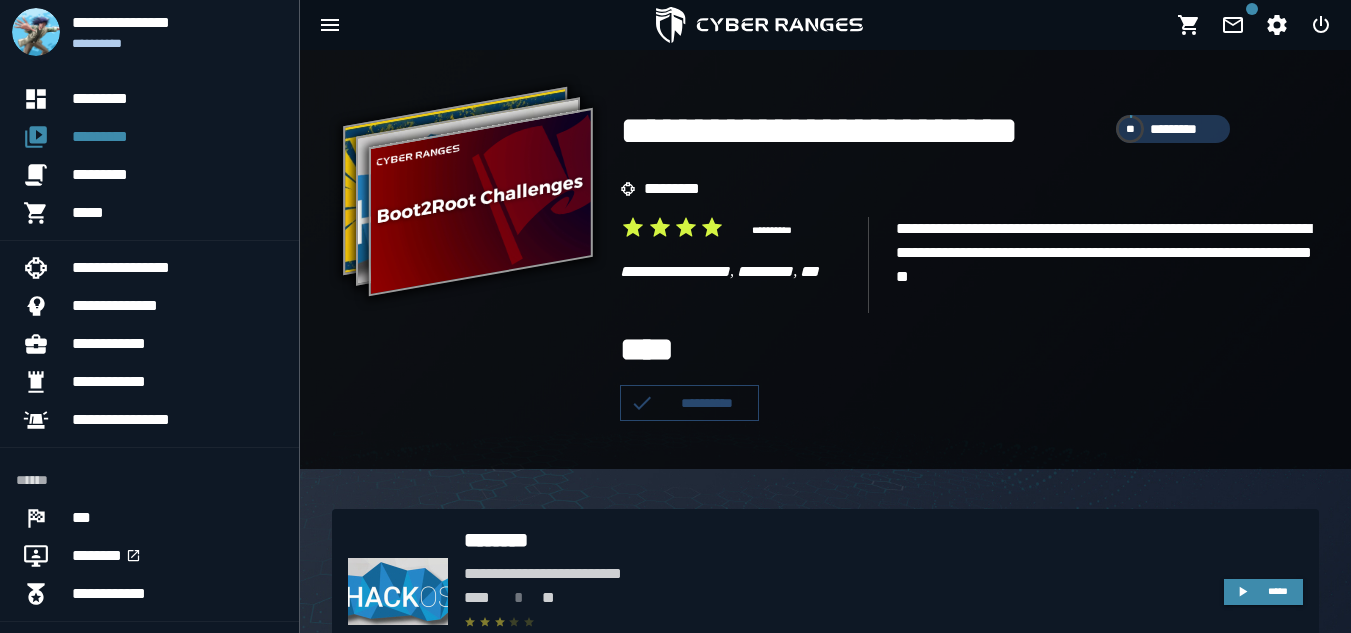 scroll, scrollTop: 0, scrollLeft: 0, axis: both 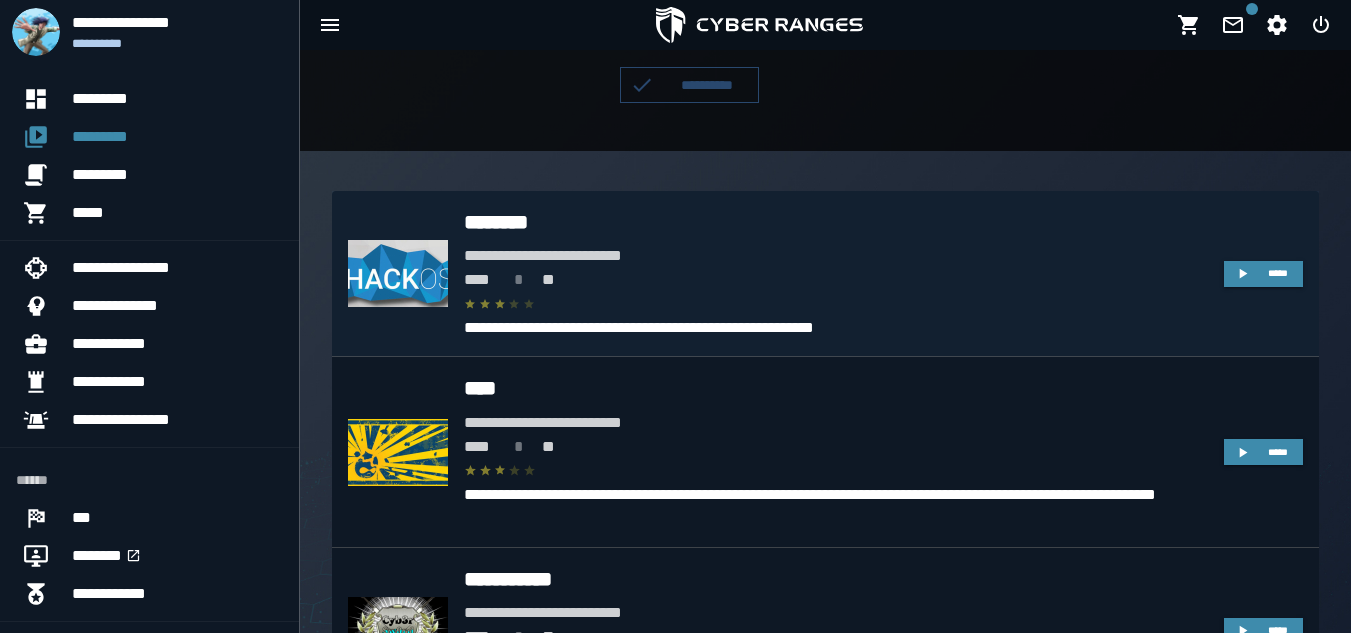 click on "**********" at bounding box center [836, 256] 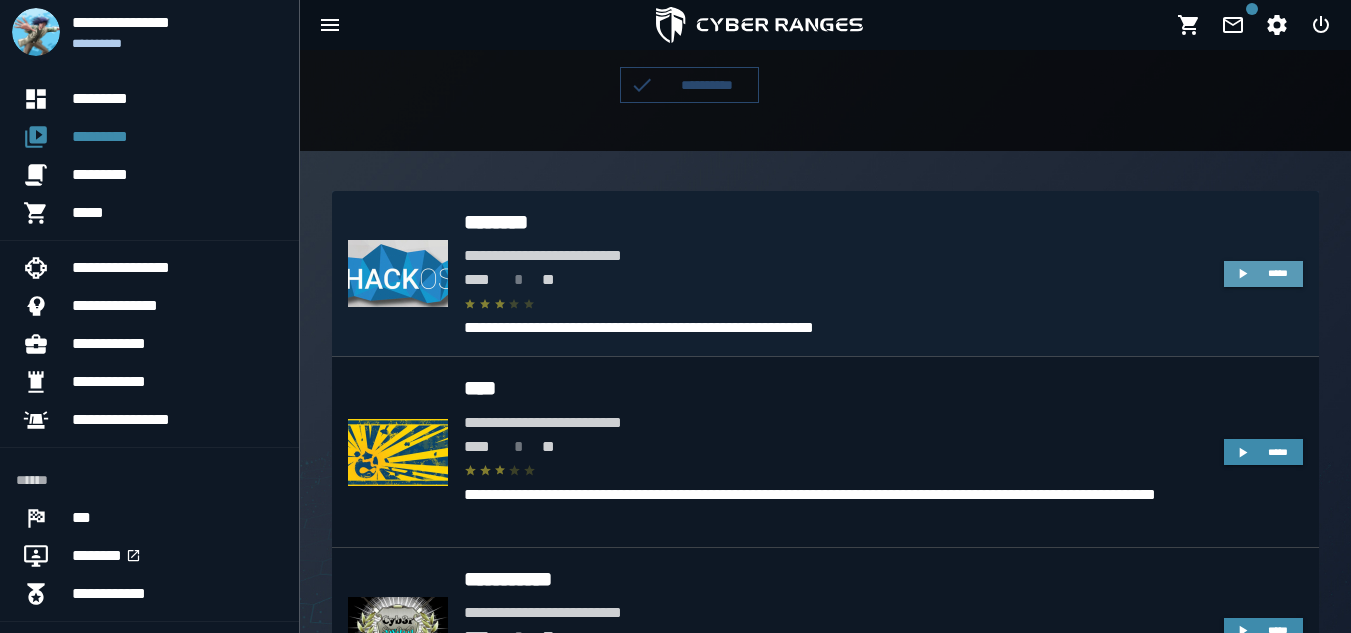 click 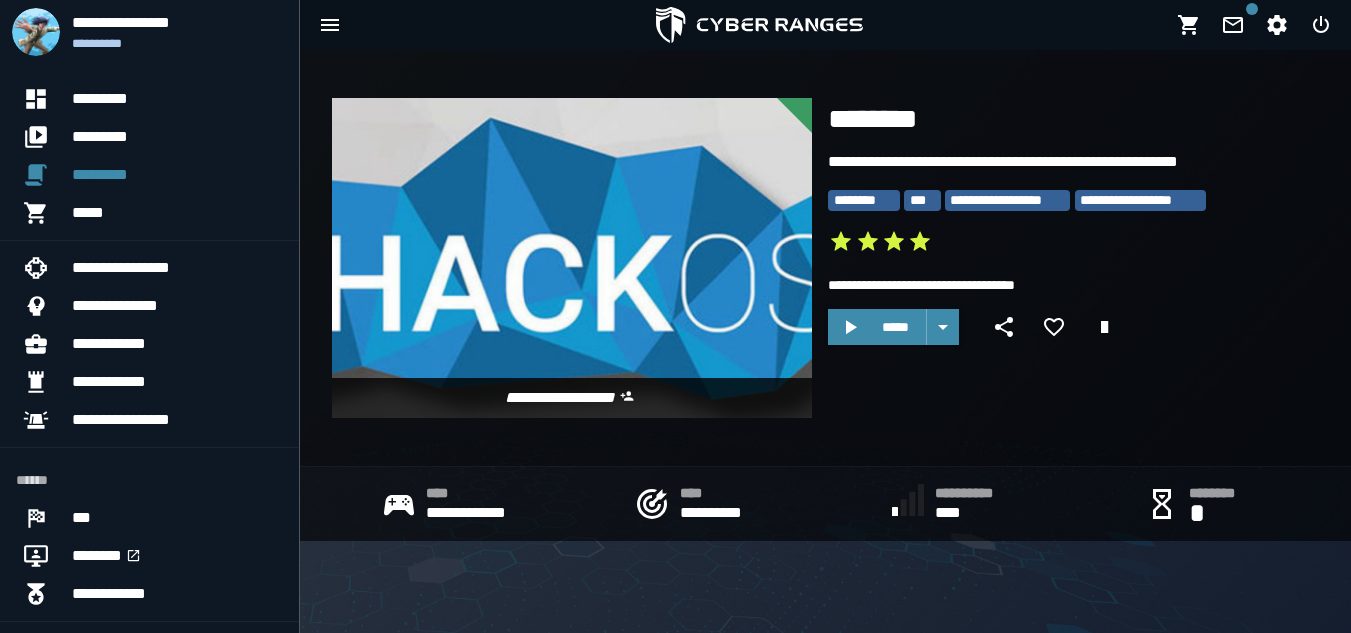 scroll, scrollTop: 200, scrollLeft: 0, axis: vertical 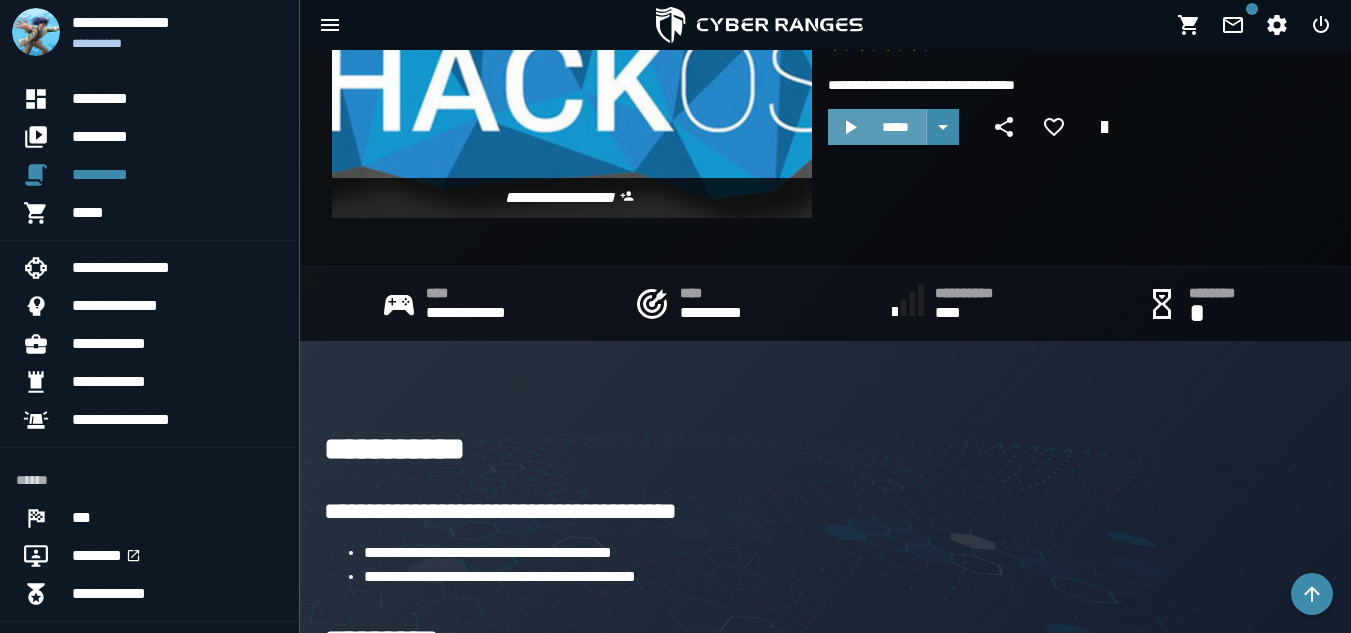 click on "*****" at bounding box center [895, 127] 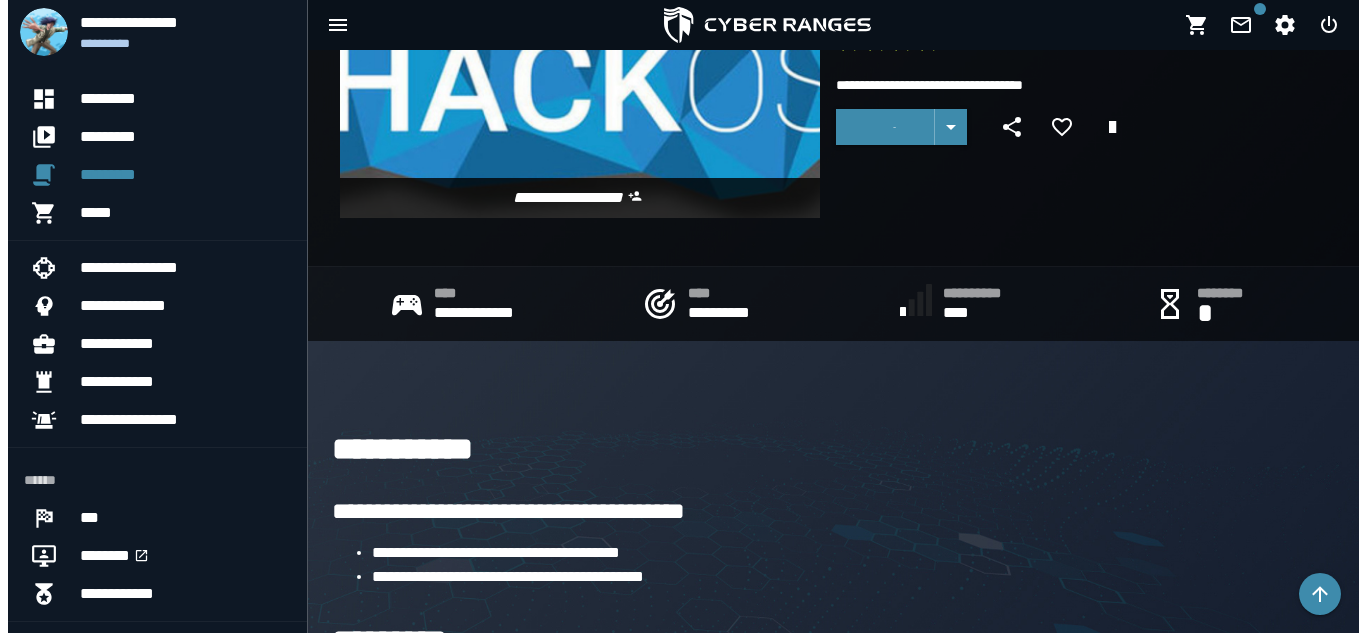 scroll, scrollTop: 0, scrollLeft: 0, axis: both 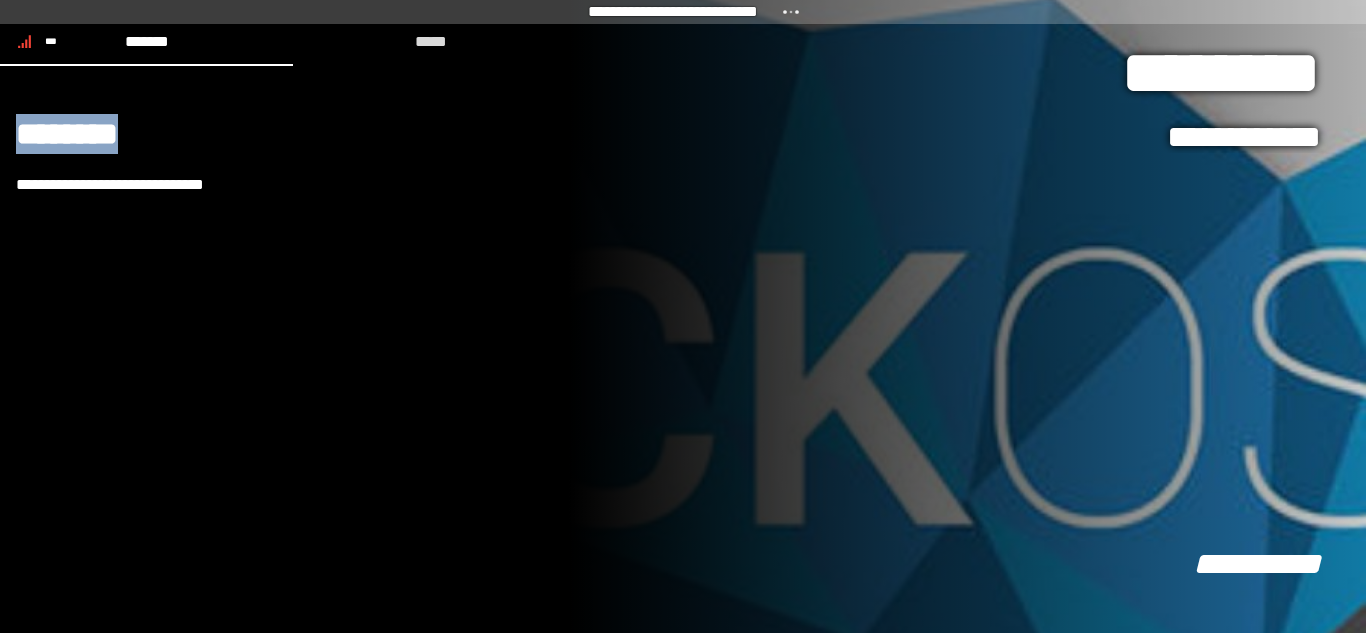 drag, startPoint x: 10, startPoint y: 127, endPoint x: 151, endPoint y: 136, distance: 141.28694 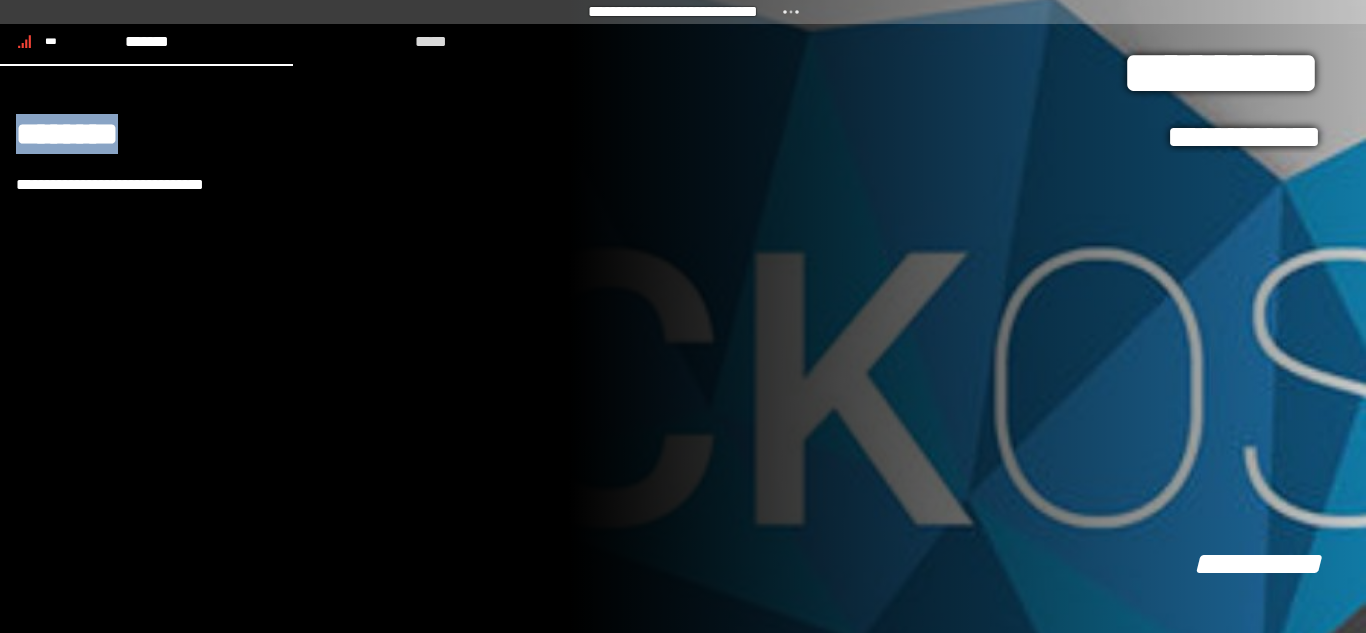 click on "**********" at bounding box center (284, 349) 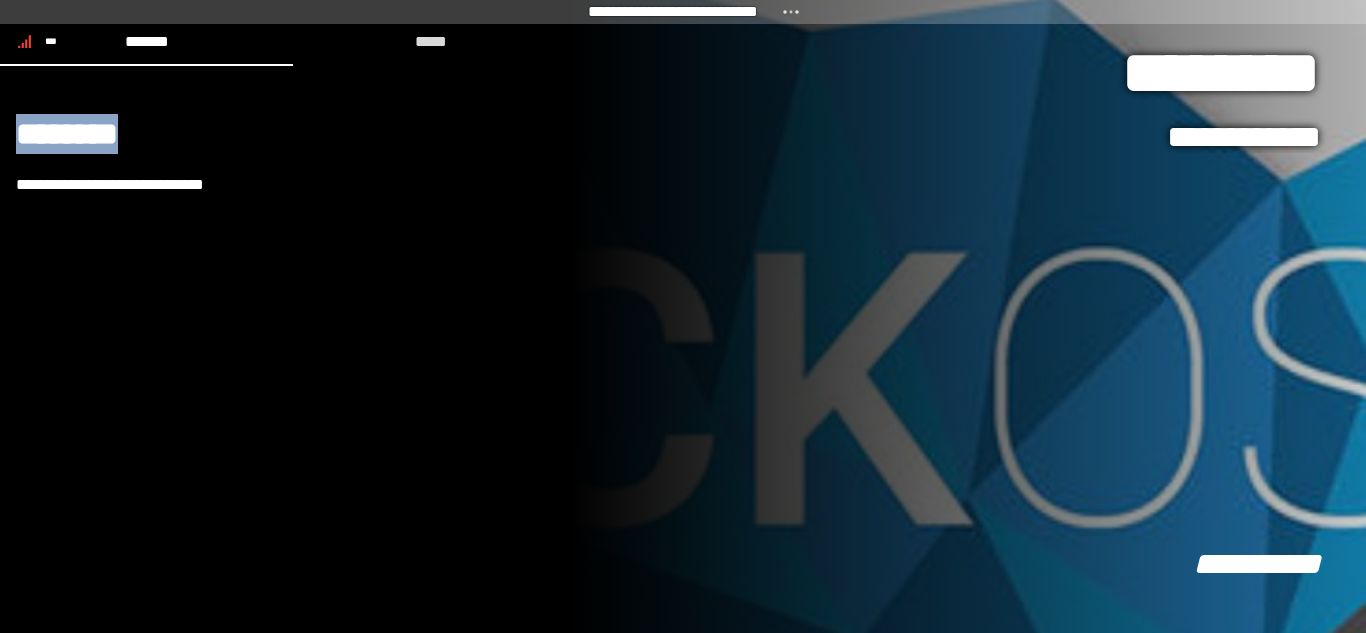 copy on "********" 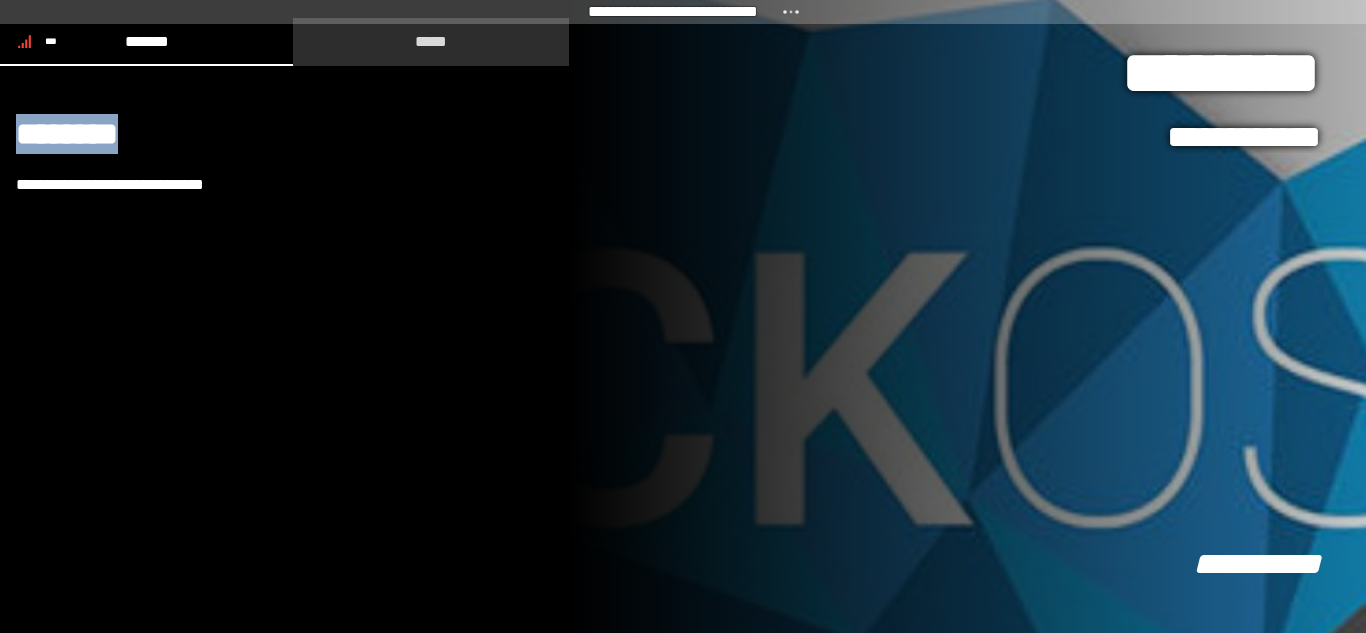 click on "*****" at bounding box center [431, 41] 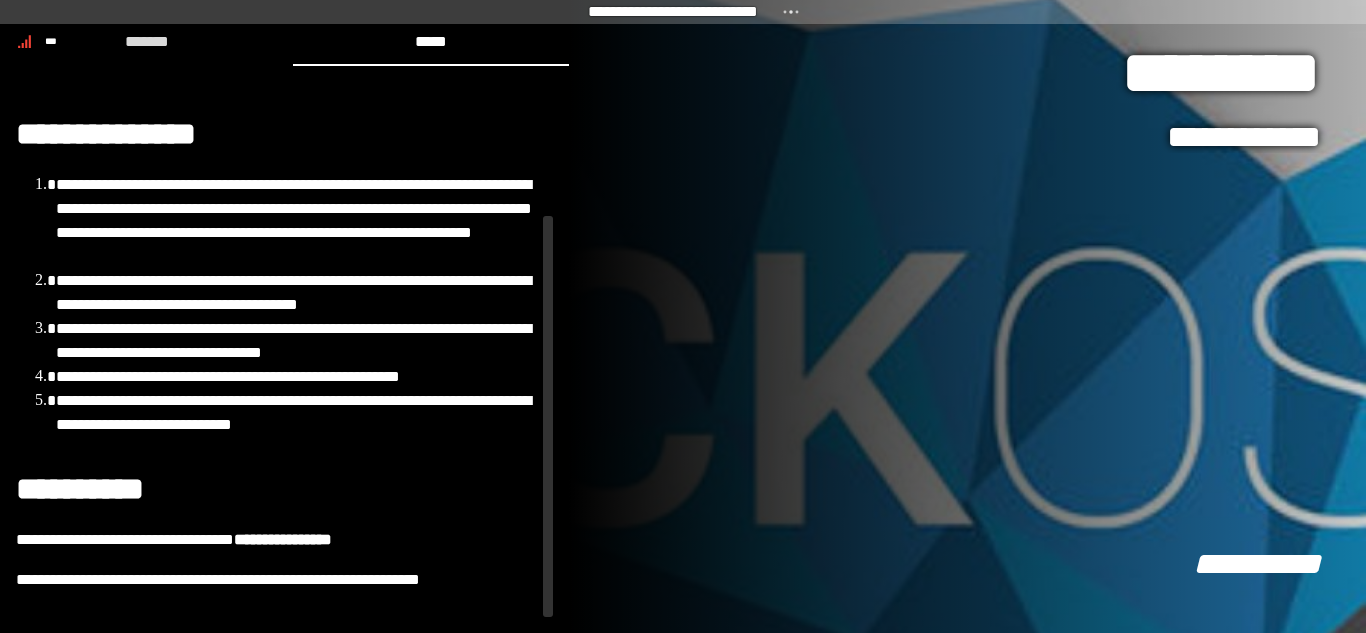 scroll, scrollTop: 178, scrollLeft: 0, axis: vertical 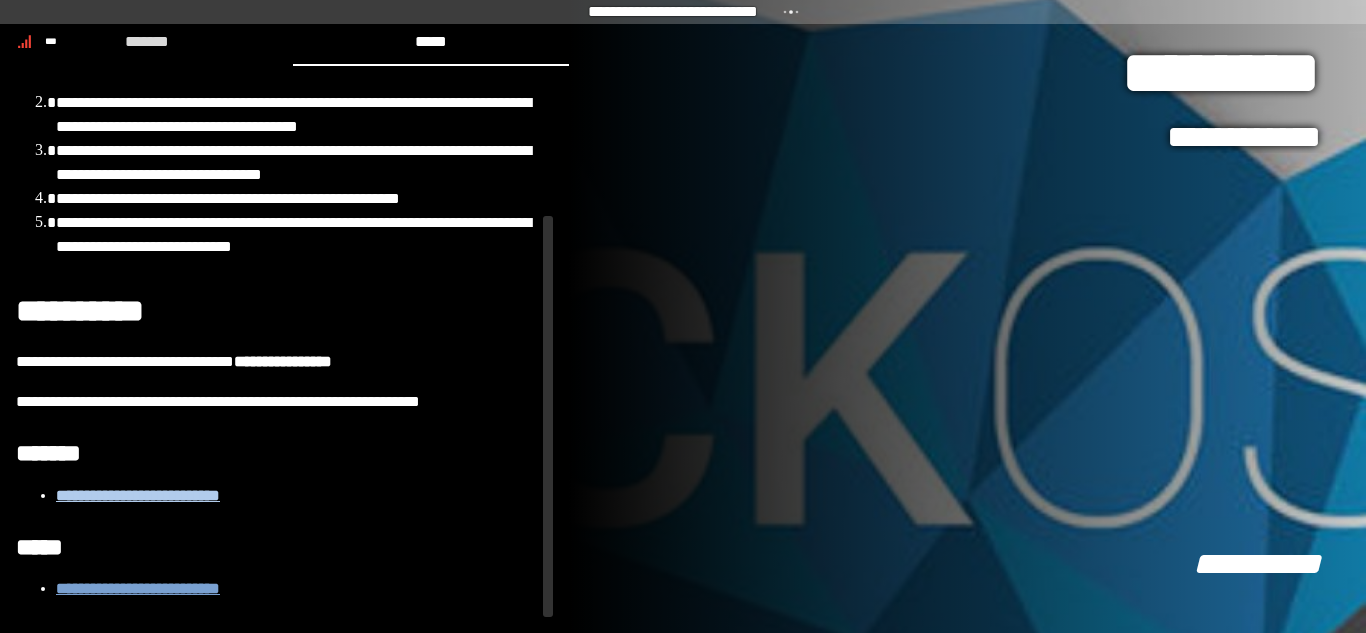 click on "**********" at bounding box center (138, 588) 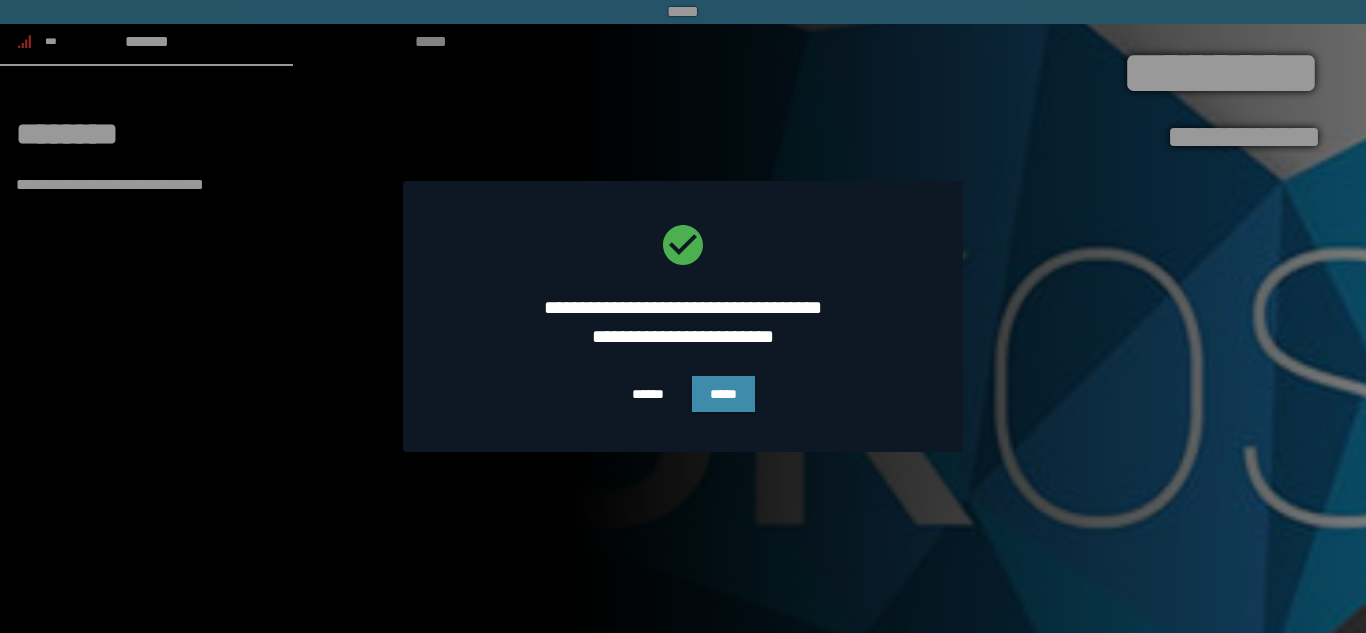 scroll, scrollTop: 0, scrollLeft: 0, axis: both 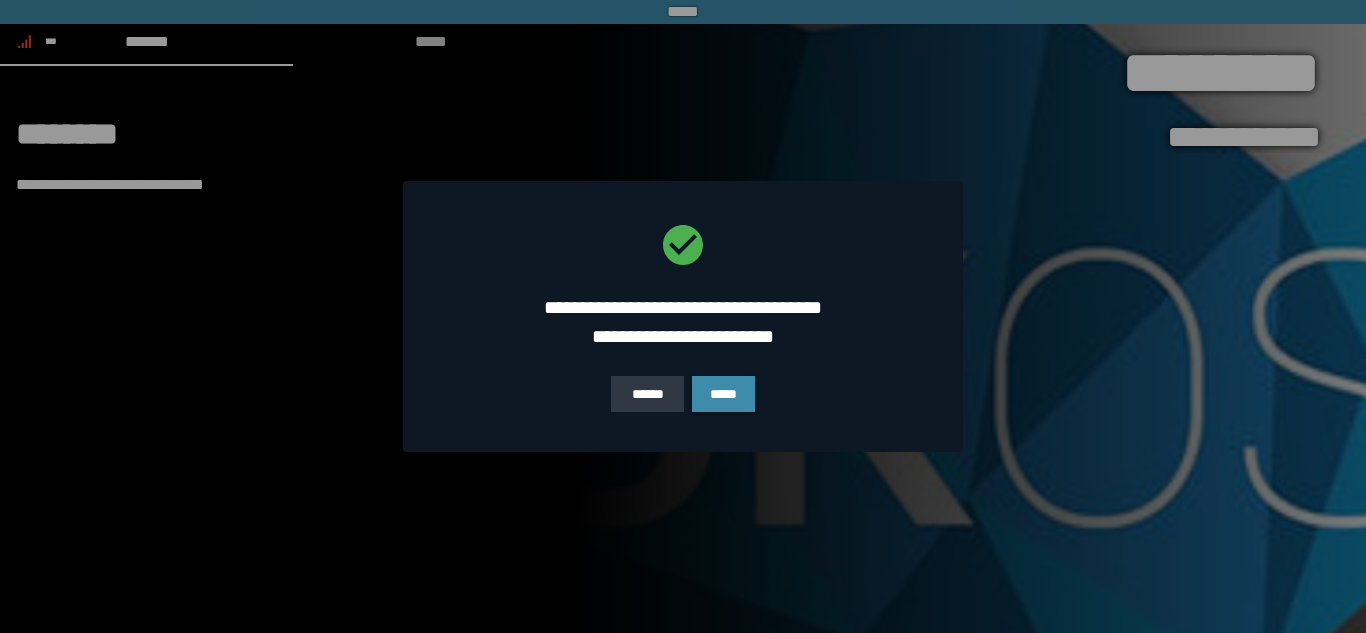 click on "******" at bounding box center [647, 394] 